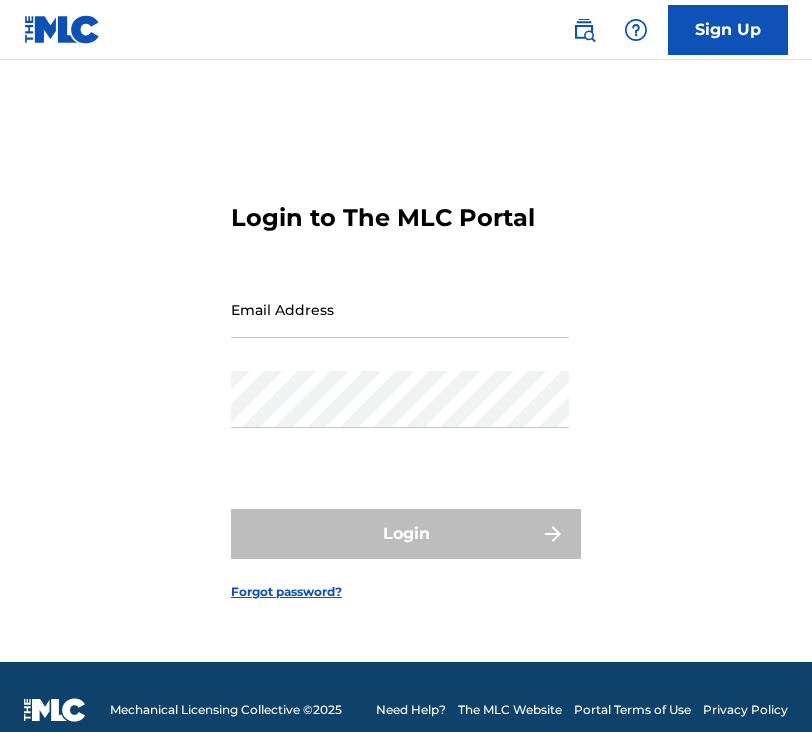 scroll, scrollTop: 0, scrollLeft: 0, axis: both 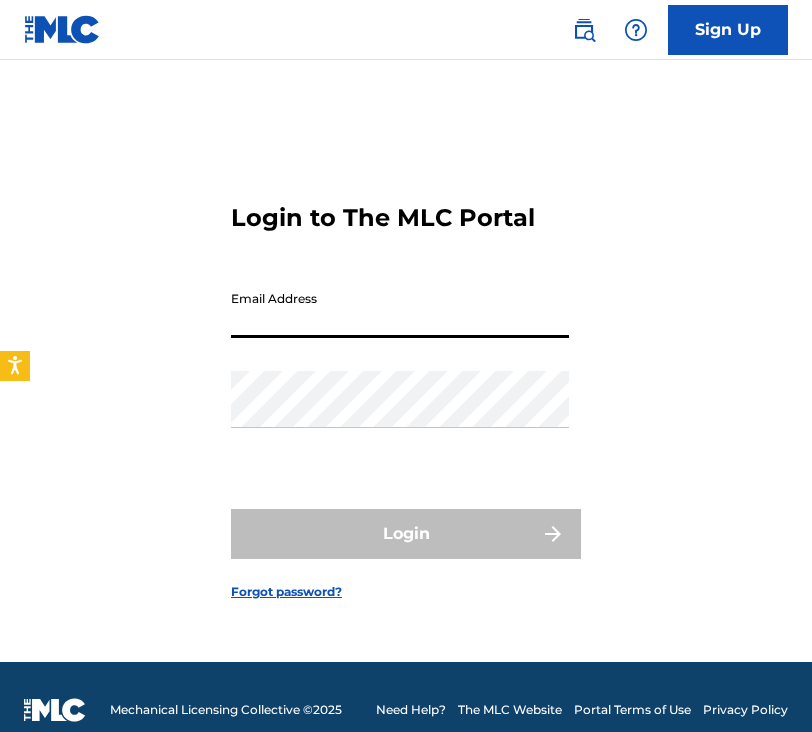 click on "Email Address" at bounding box center [400, 309] 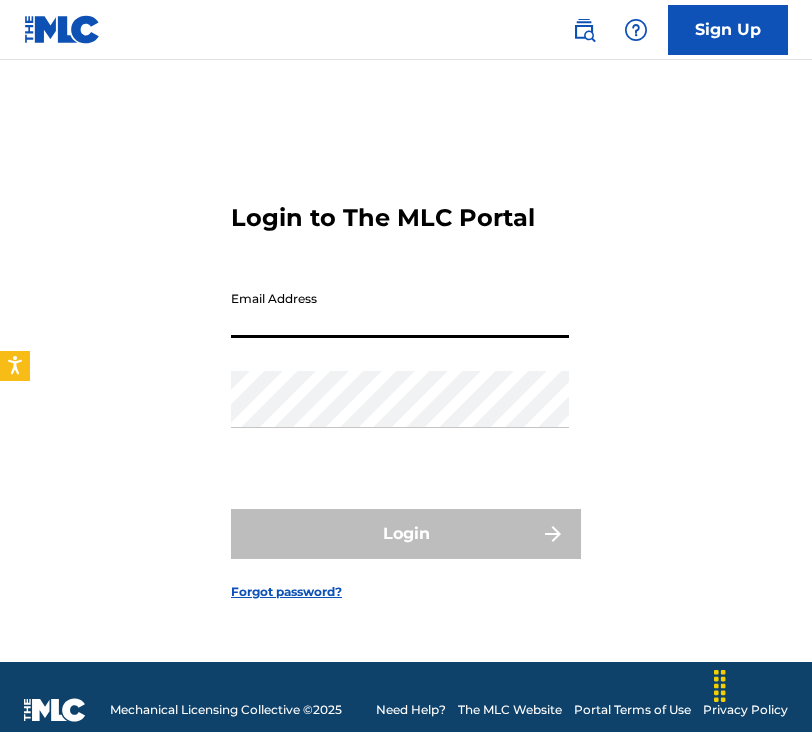 type on "[EMAIL]" 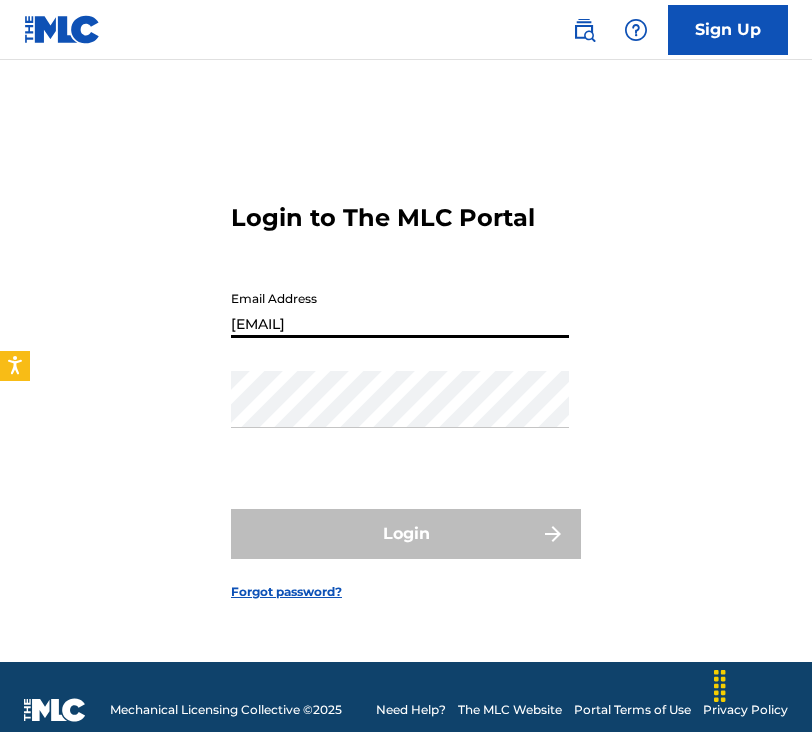 click on "Login" at bounding box center [406, 534] 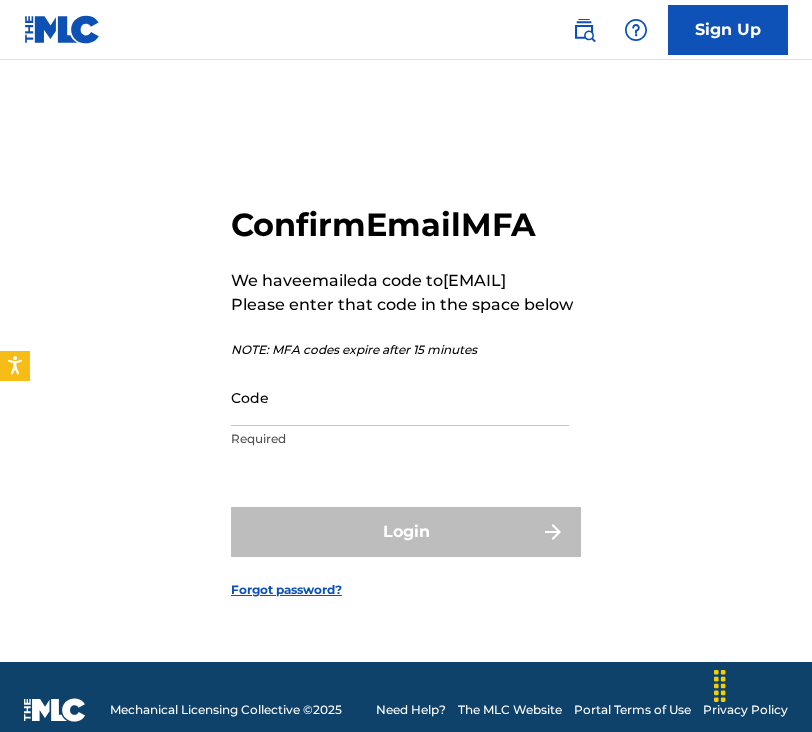 click on "Code" at bounding box center [400, 397] 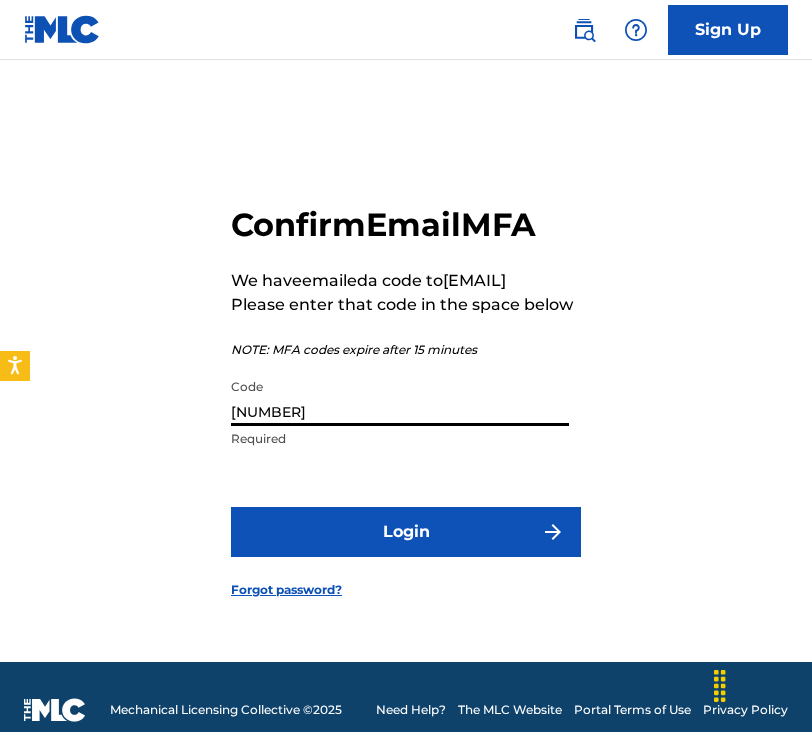 type on "[NUMBER]" 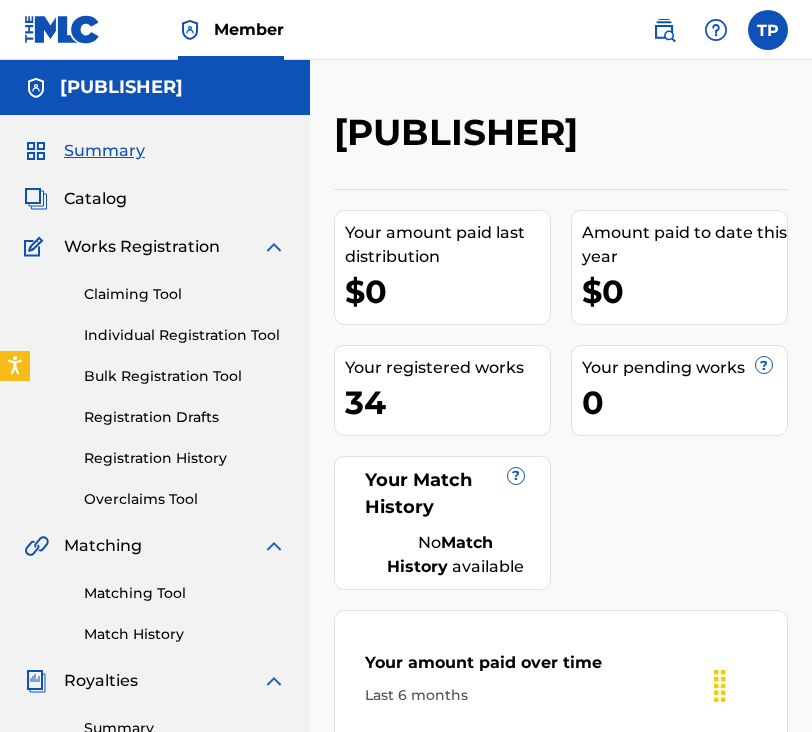 scroll, scrollTop: 0, scrollLeft: 0, axis: both 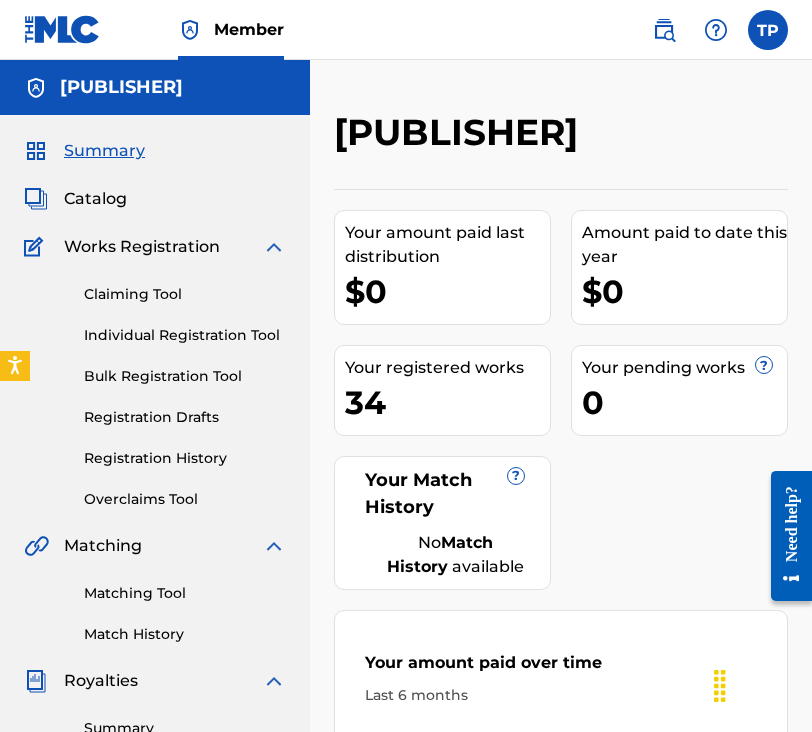 click on "Claiming Tool" at bounding box center (185, 294) 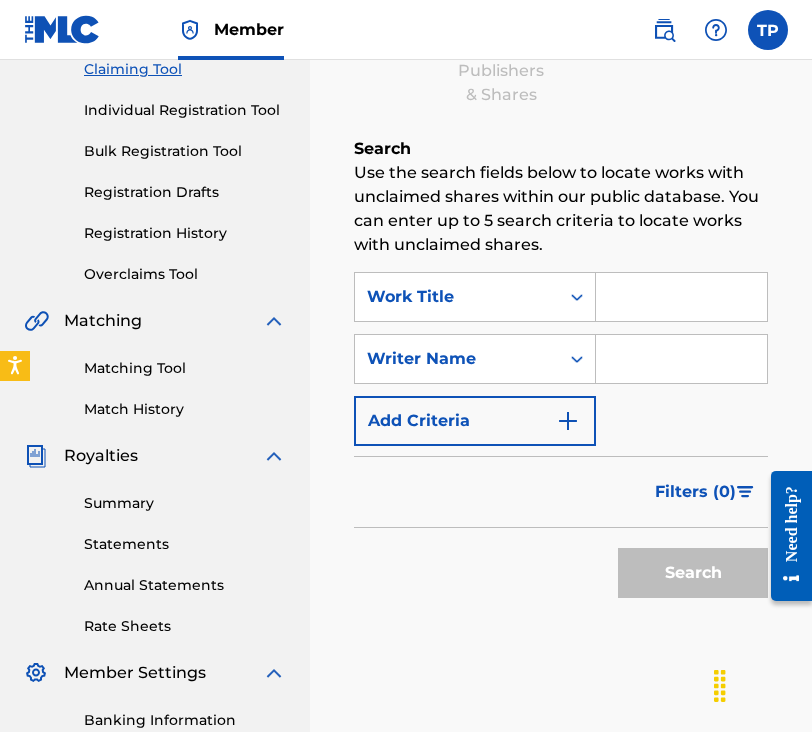 scroll, scrollTop: 258, scrollLeft: 0, axis: vertical 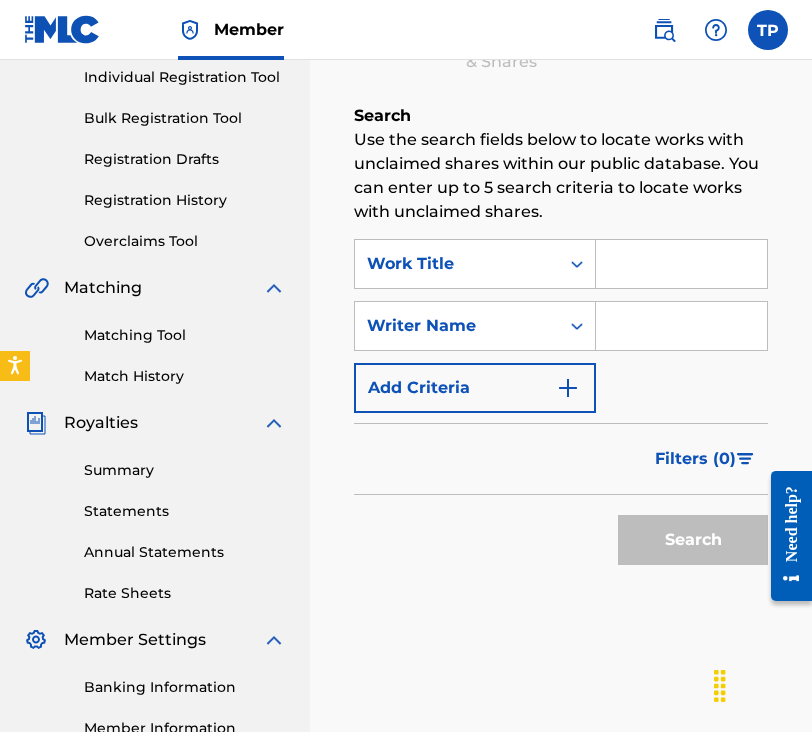 click at bounding box center (681, 264) 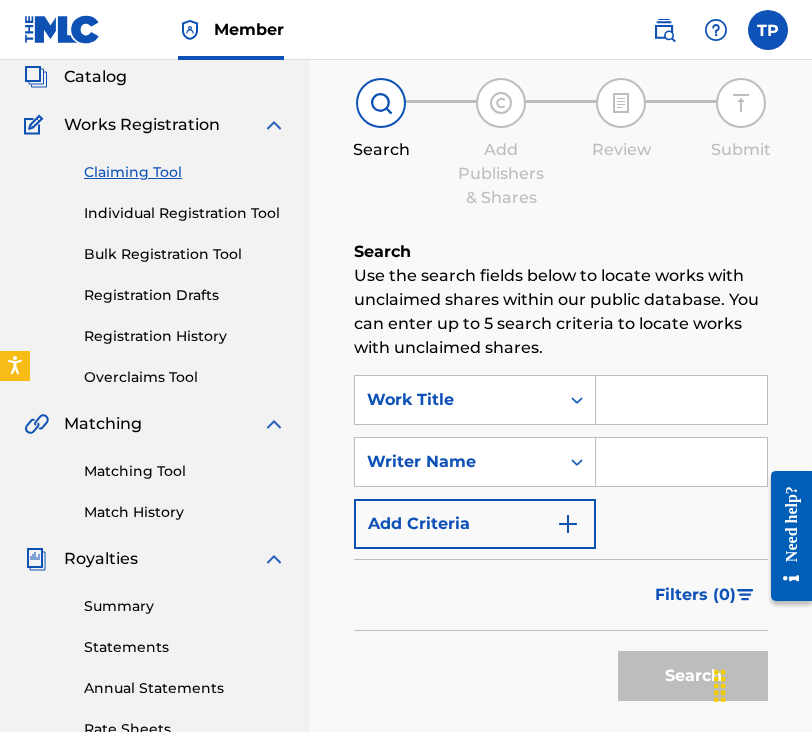 scroll, scrollTop: 107, scrollLeft: 0, axis: vertical 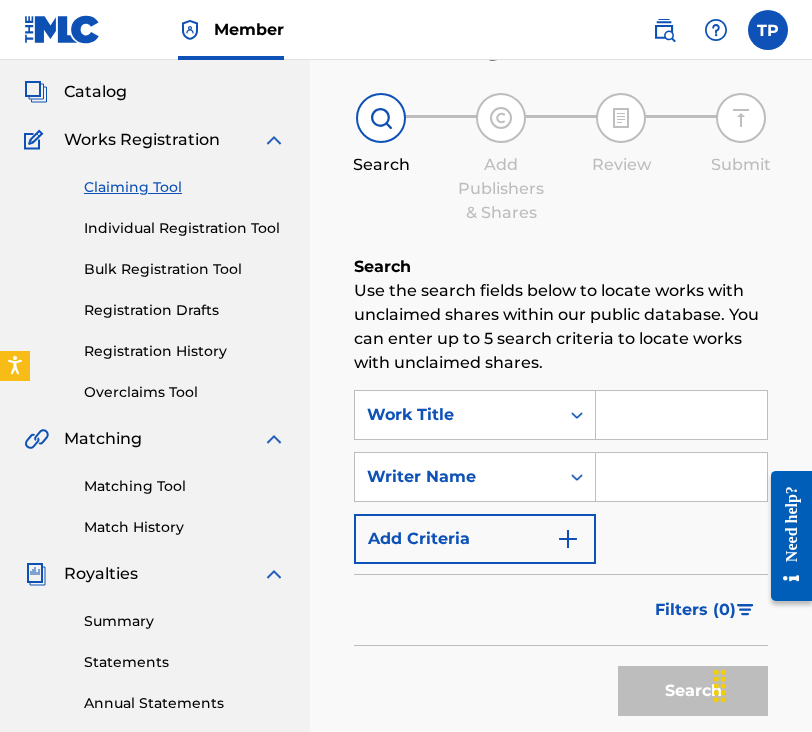 click on "Claiming Tool" at bounding box center [185, 187] 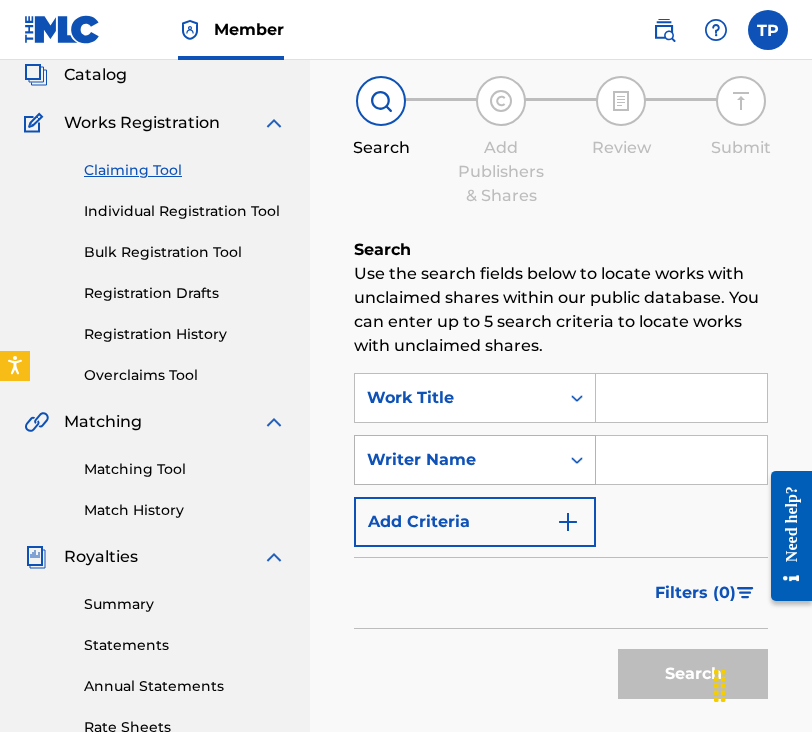 scroll, scrollTop: 138, scrollLeft: 0, axis: vertical 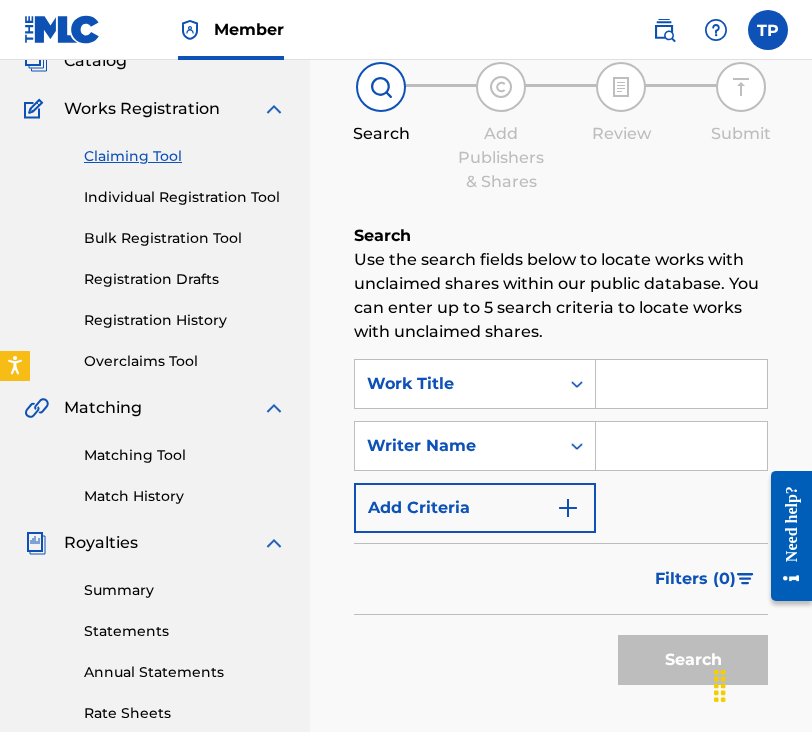 click at bounding box center (681, 384) 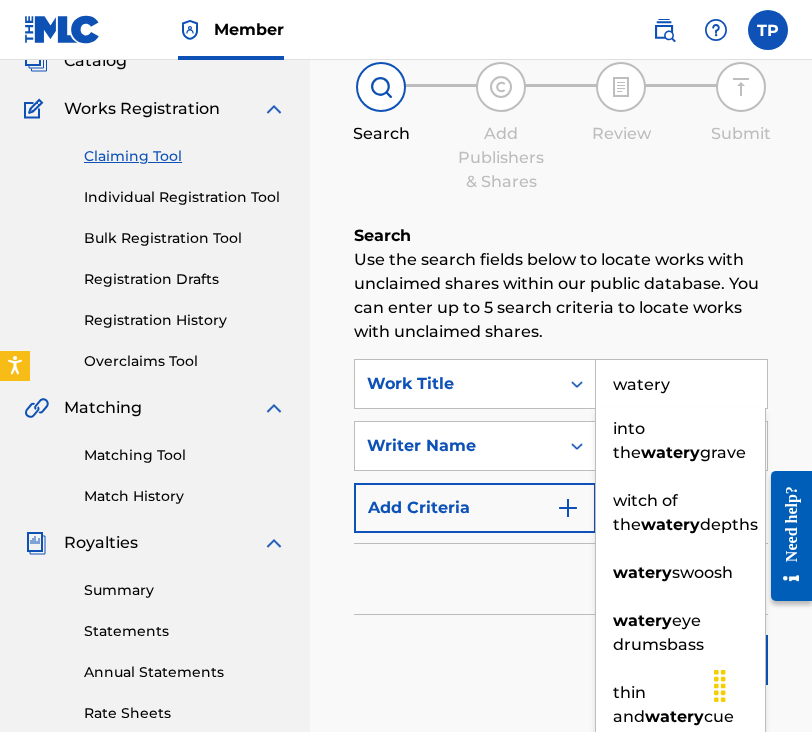 type on "watery" 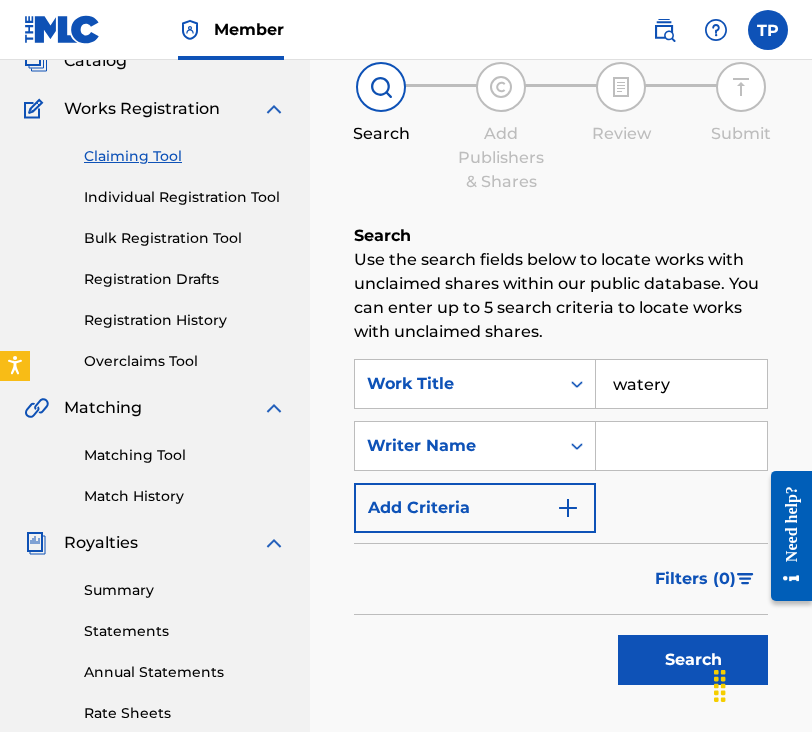 click at bounding box center [681, 446] 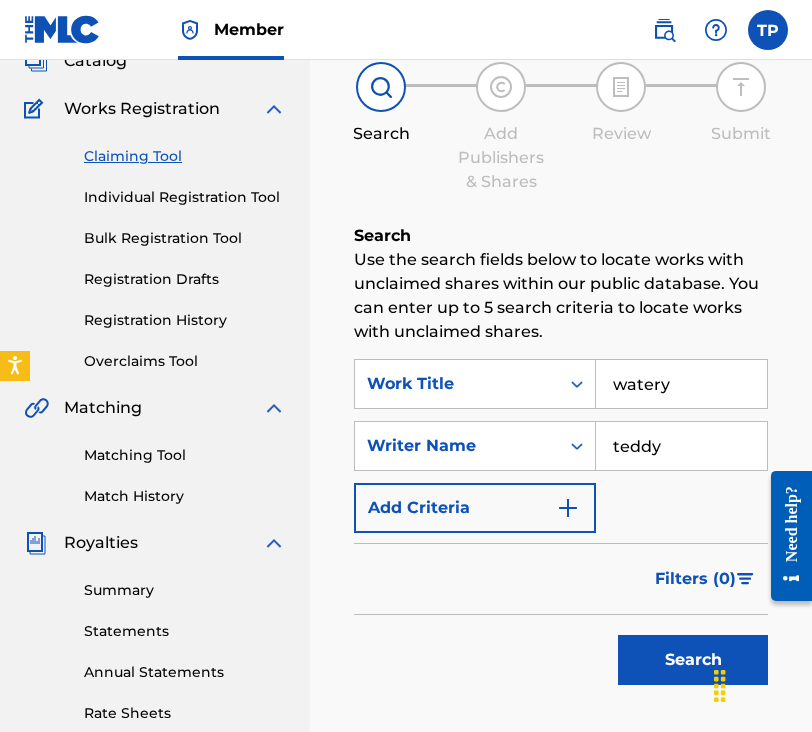 type on "teddy" 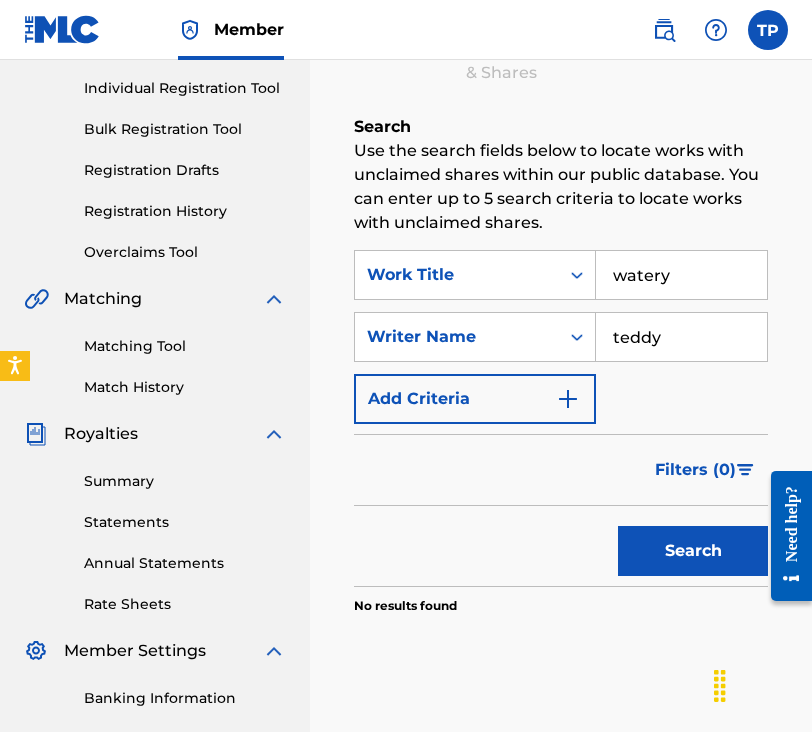 scroll, scrollTop: 248, scrollLeft: 0, axis: vertical 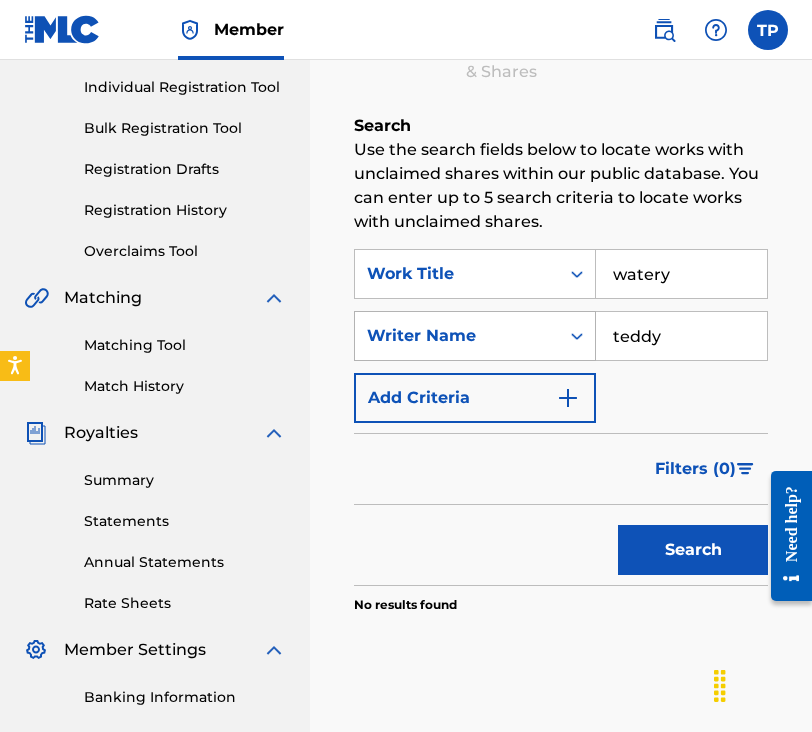 drag, startPoint x: 679, startPoint y: 347, endPoint x: 557, endPoint y: 344, distance: 122.03688 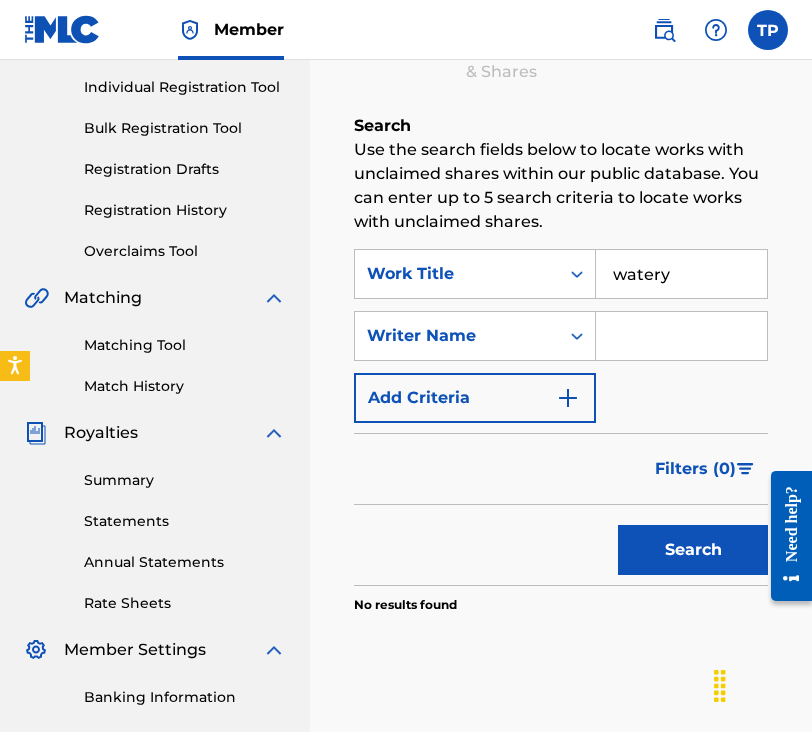 click on "Search" at bounding box center (693, 550) 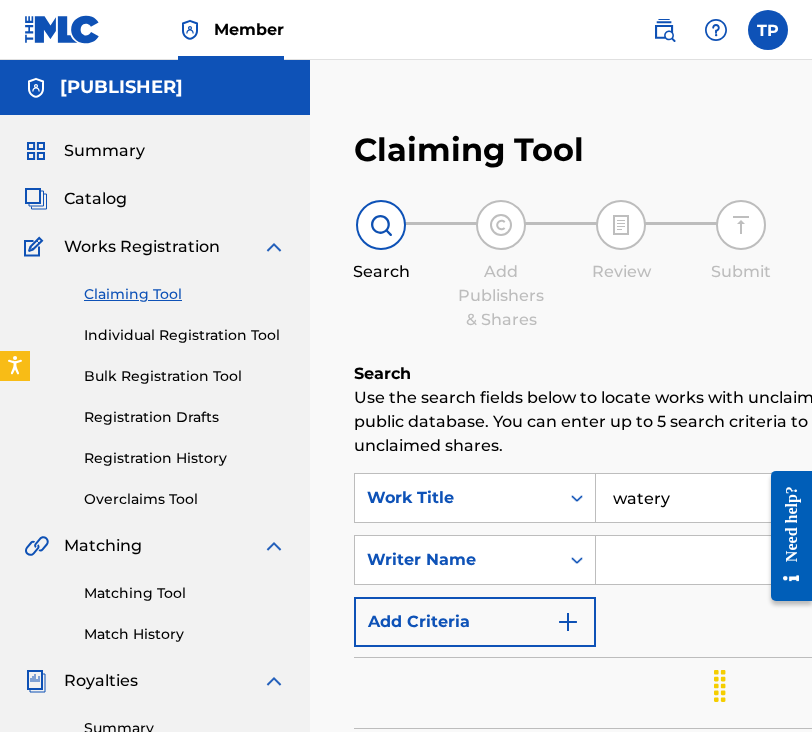 scroll, scrollTop: 0, scrollLeft: 0, axis: both 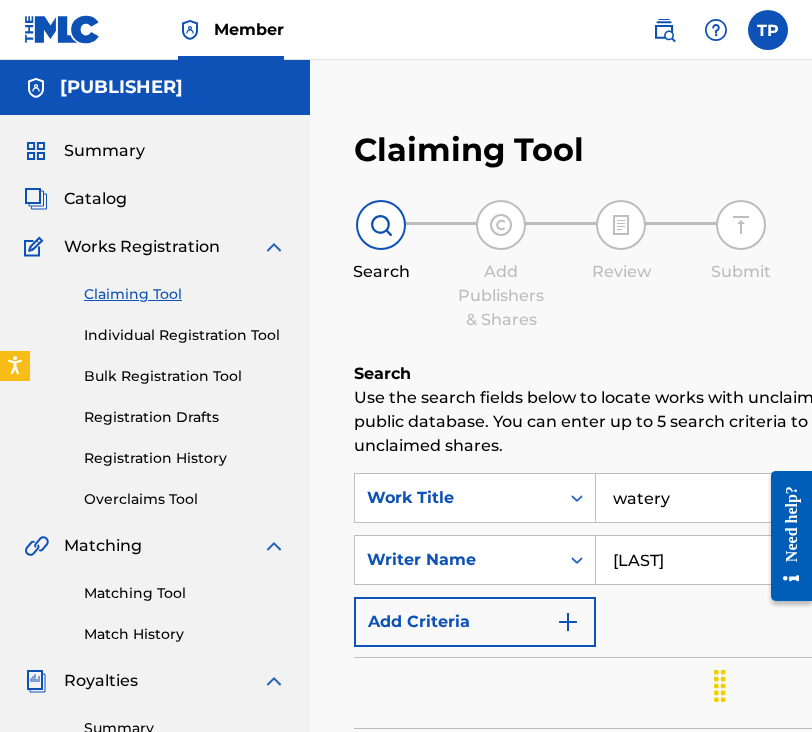 type on "[LAST]" 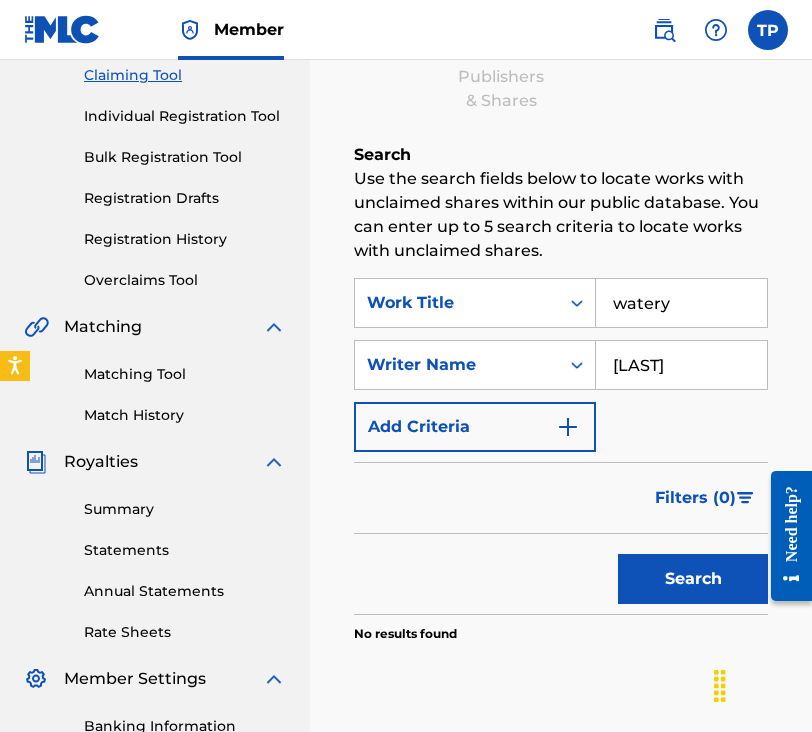 scroll, scrollTop: 220, scrollLeft: 0, axis: vertical 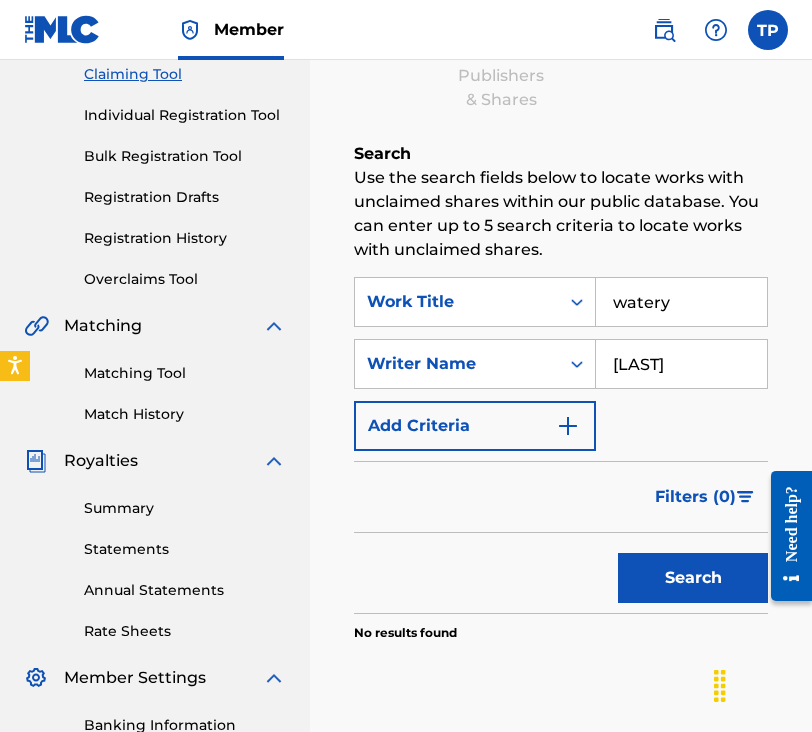 click on "Search" at bounding box center (693, 578) 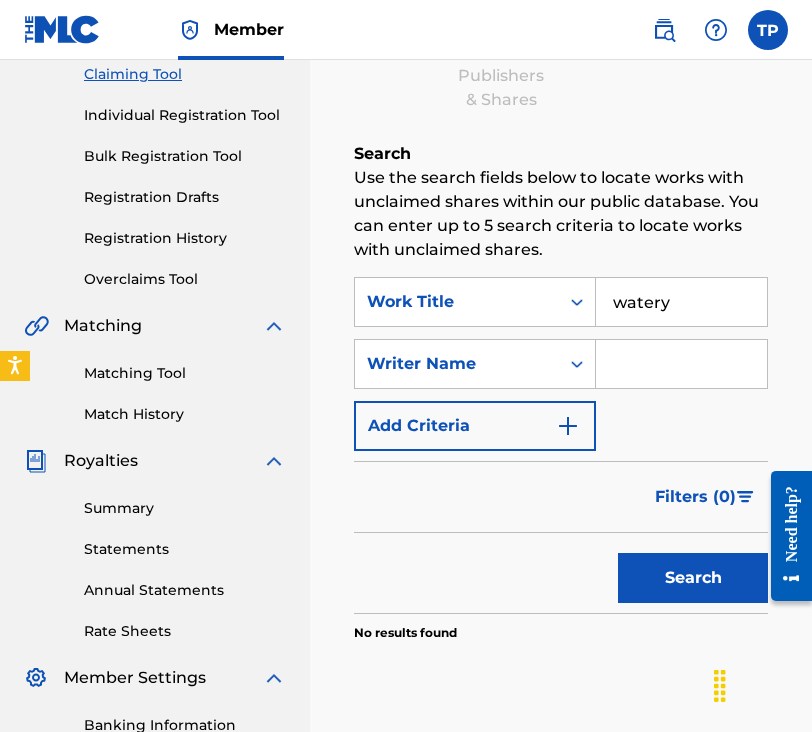 type 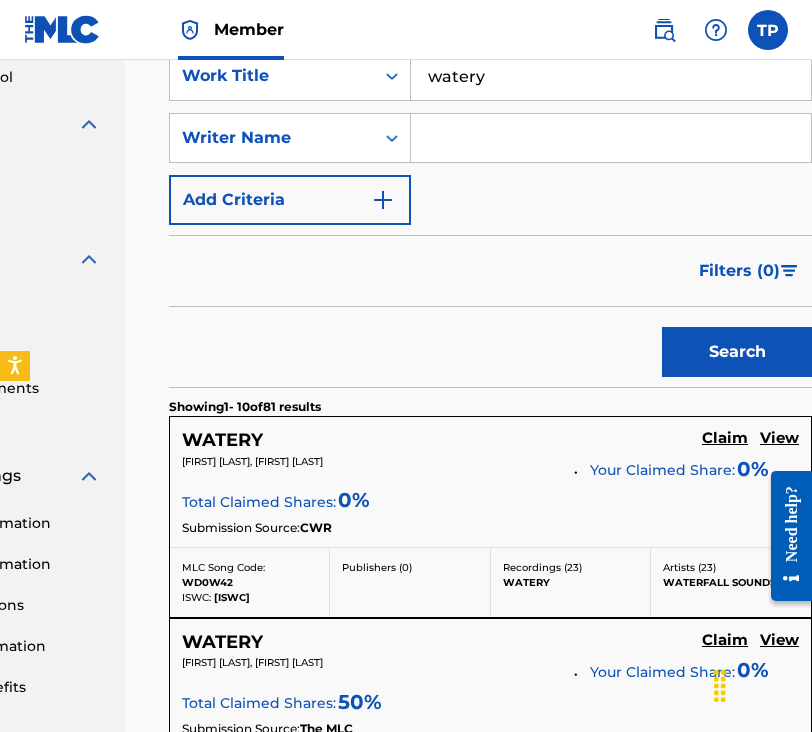 scroll, scrollTop: 418, scrollLeft: 202, axis: both 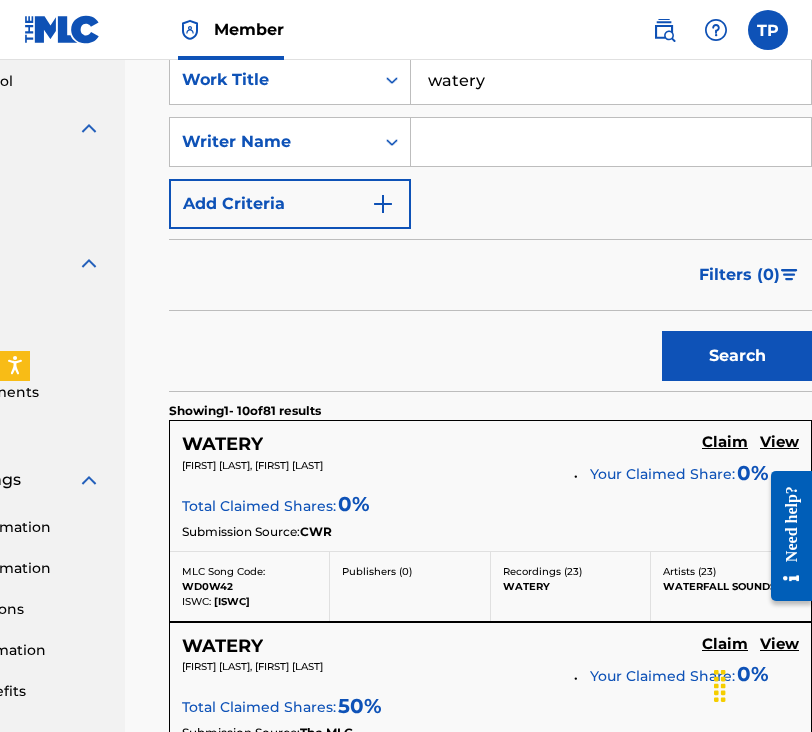 click on "Filters ( 0 )" at bounding box center [739, 275] 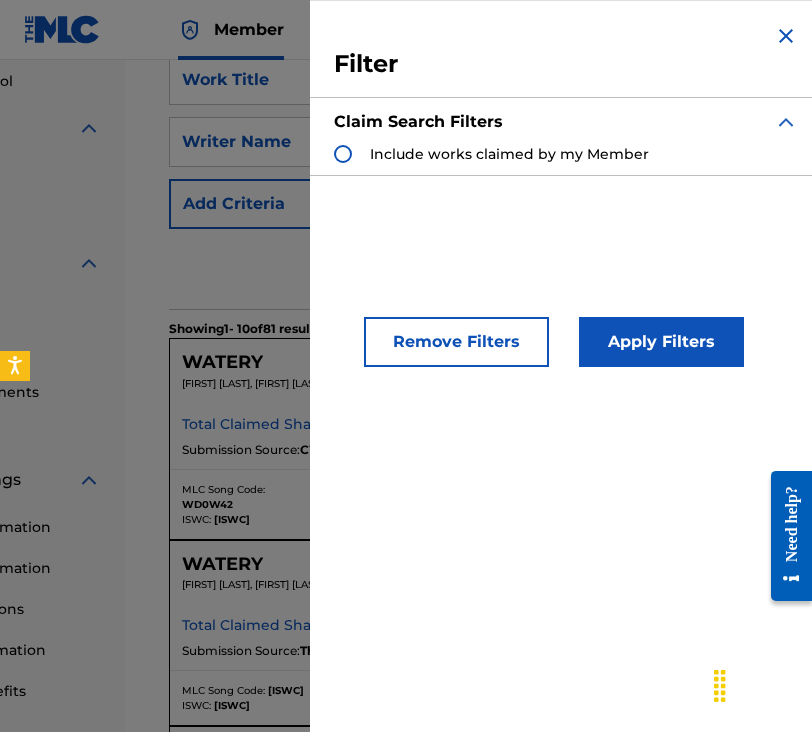 click on "Claim Search Filters" at bounding box center (566, 122) 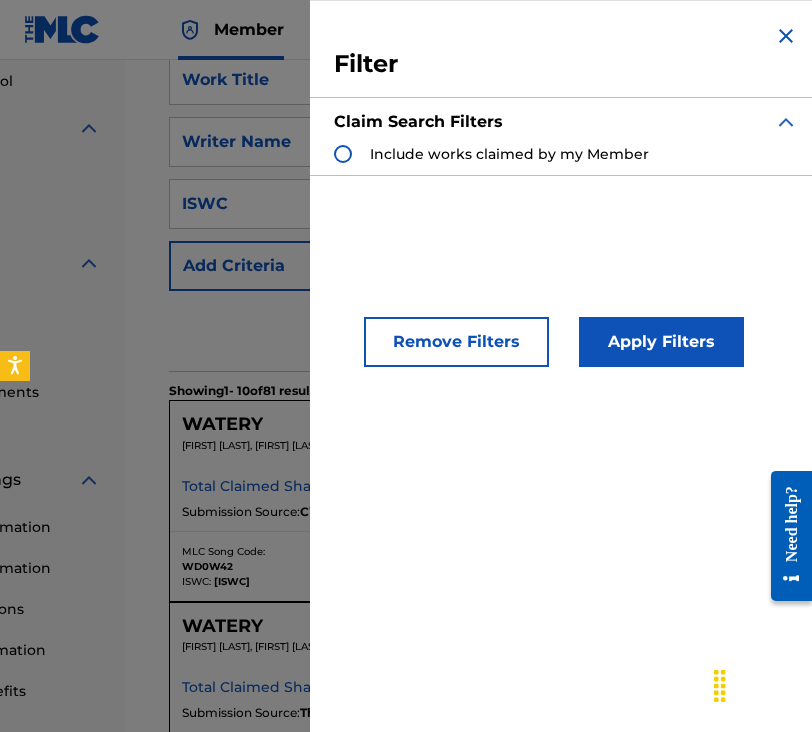 click at bounding box center [786, 36] 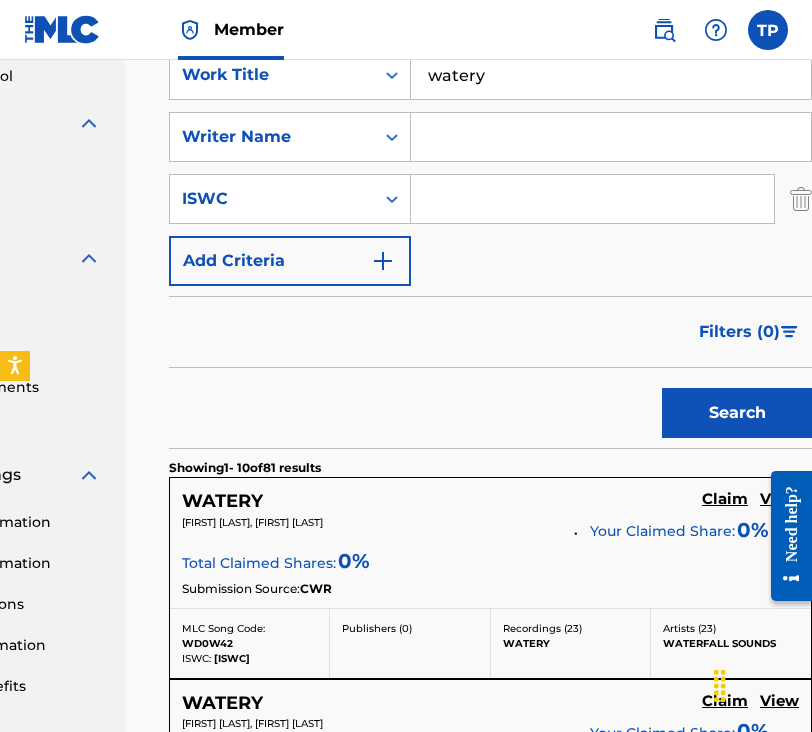 scroll, scrollTop: 426, scrollLeft: 202, axis: both 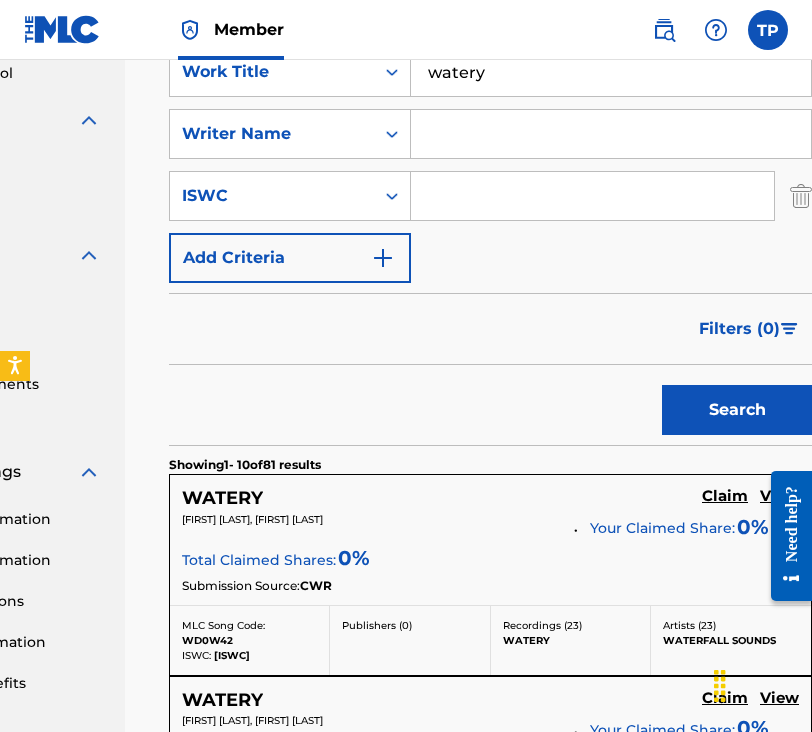 click on "SearchWithCriteria908b9420-9ef6-495f-8c37-9729db6540c1 Work Title watery SearchWithCriteria60acae71-7082-422a-96c4-43dc113a9115 Writer Name SearchWithCriteria88b125e8-d408-482b-a181-acc961b672ec ISWC Add Criteria" at bounding box center [490, 165] 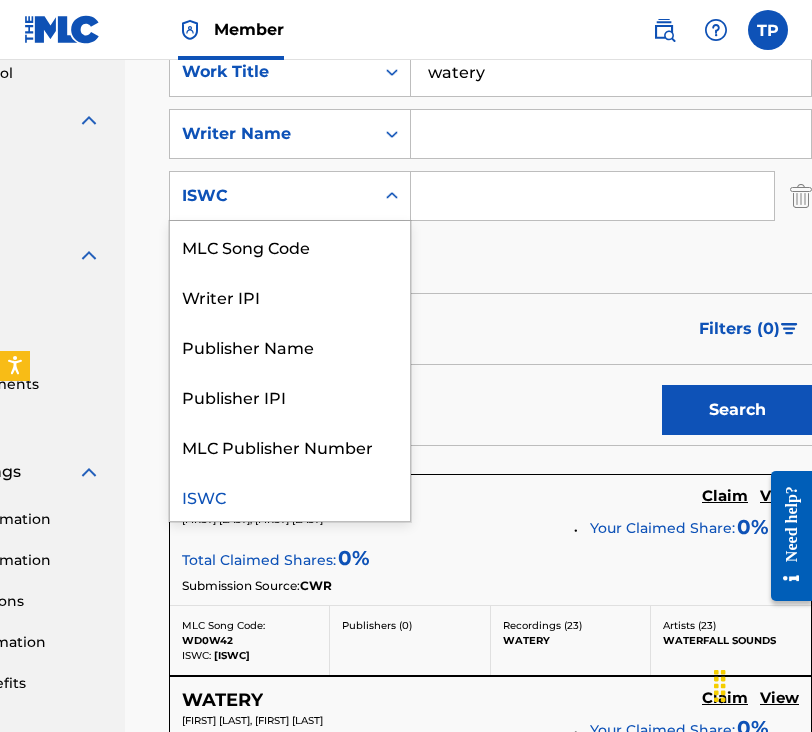 click 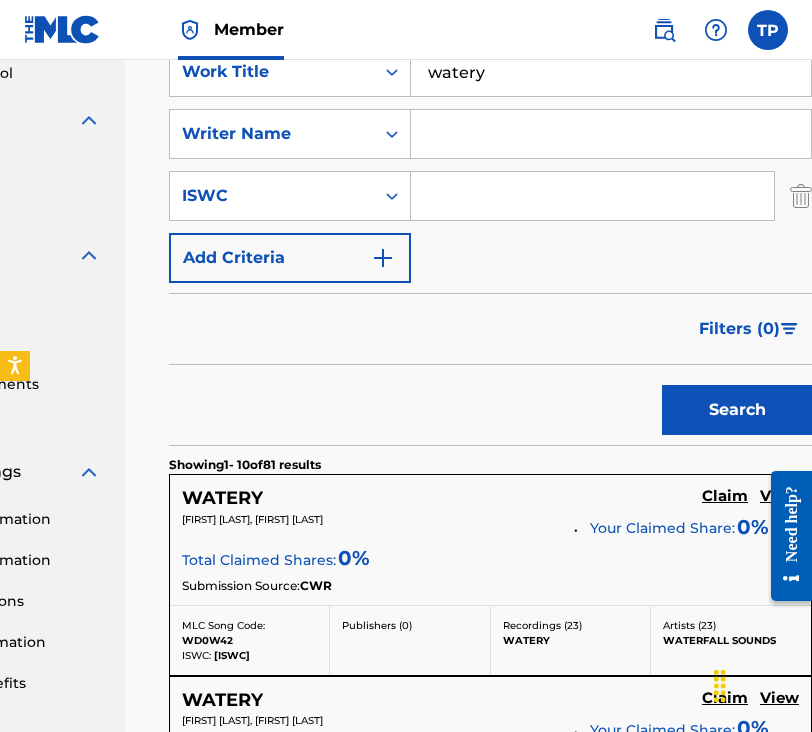 drag, startPoint x: 371, startPoint y: 189, endPoint x: 419, endPoint y: 626, distance: 439.62827 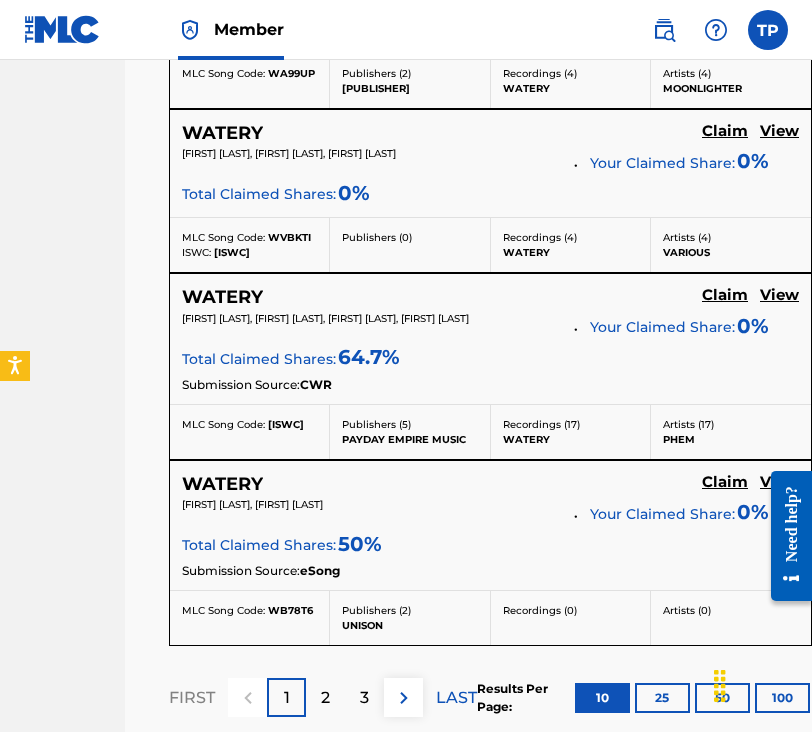 scroll, scrollTop: 2128, scrollLeft: 202, axis: both 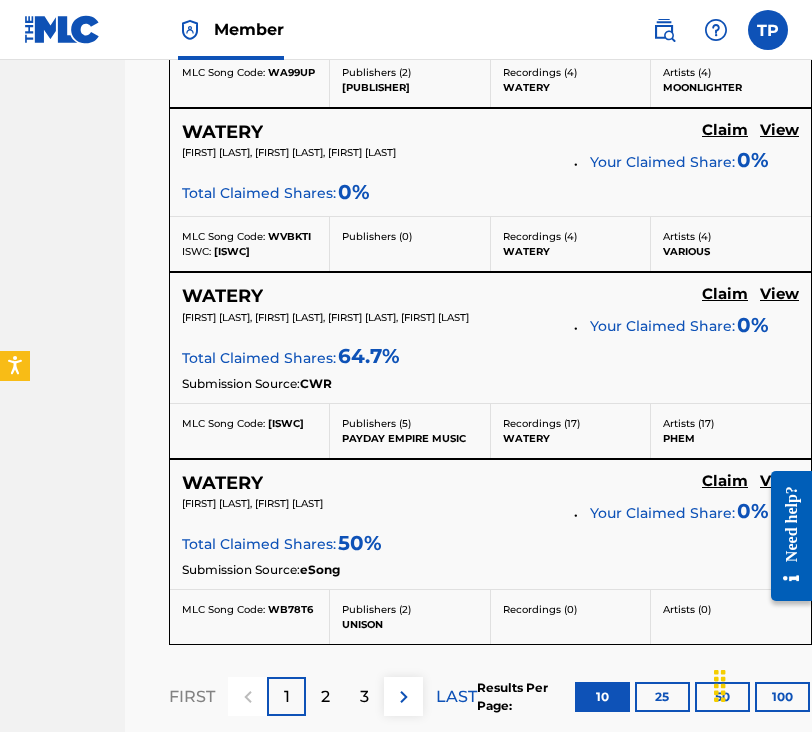 click on "2" at bounding box center (325, 696) 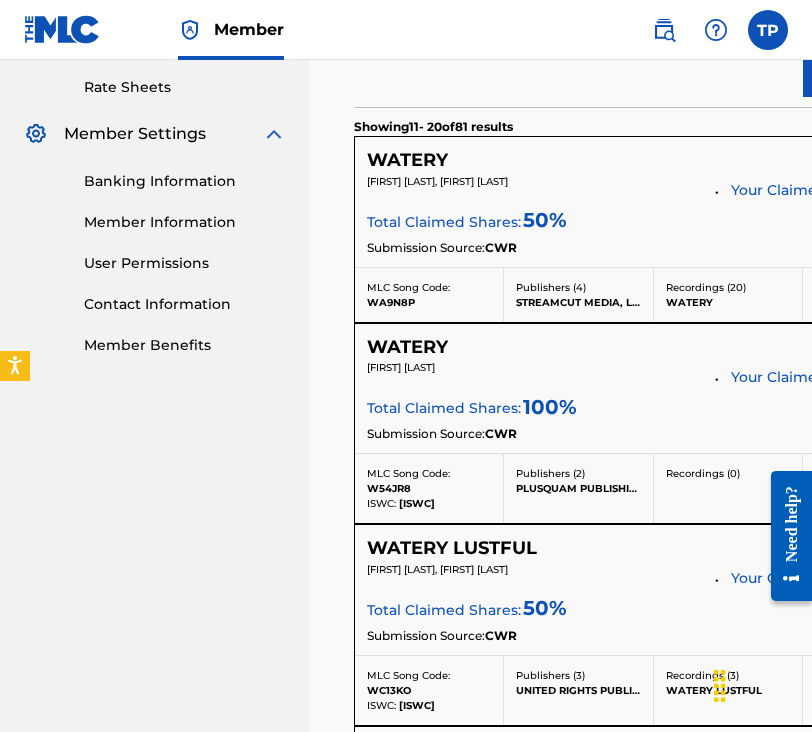 scroll, scrollTop: 762, scrollLeft: 0, axis: vertical 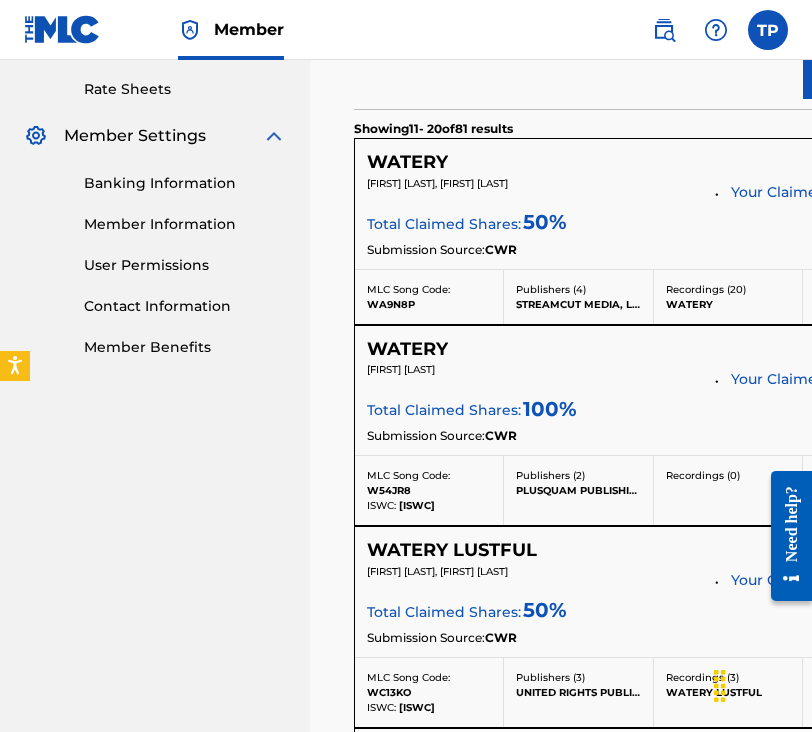 click on "WATERY" at bounding box center (407, 162) 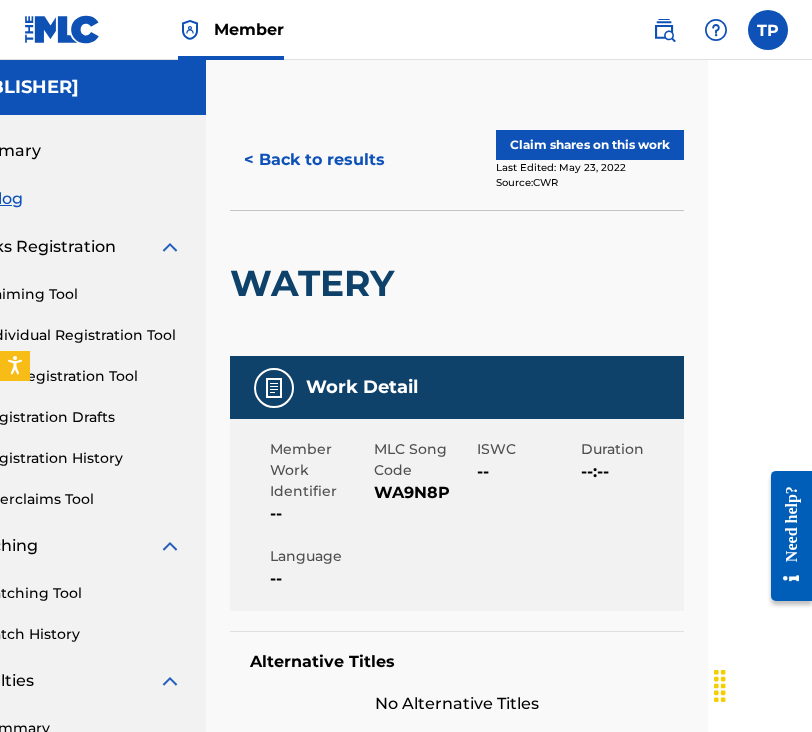 scroll, scrollTop: 0, scrollLeft: 104, axis: horizontal 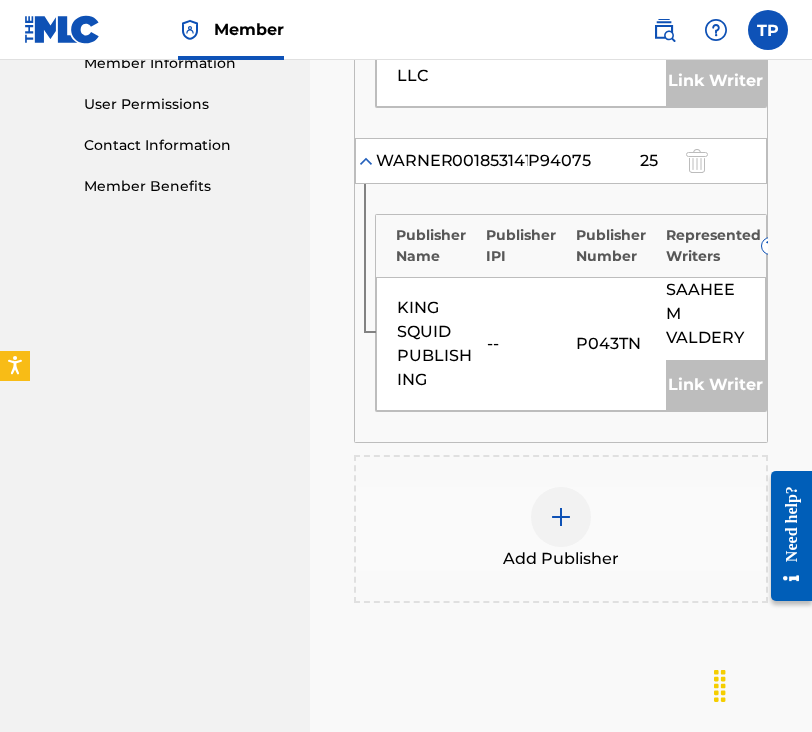 click at bounding box center (561, 517) 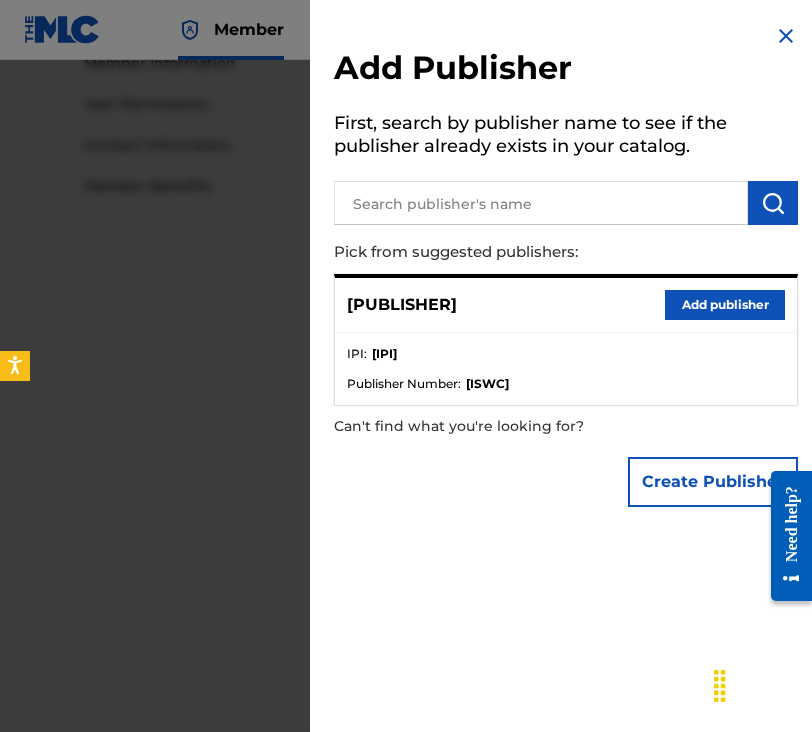 click on "[PUBLISHER] Add publisher" at bounding box center [566, 305] 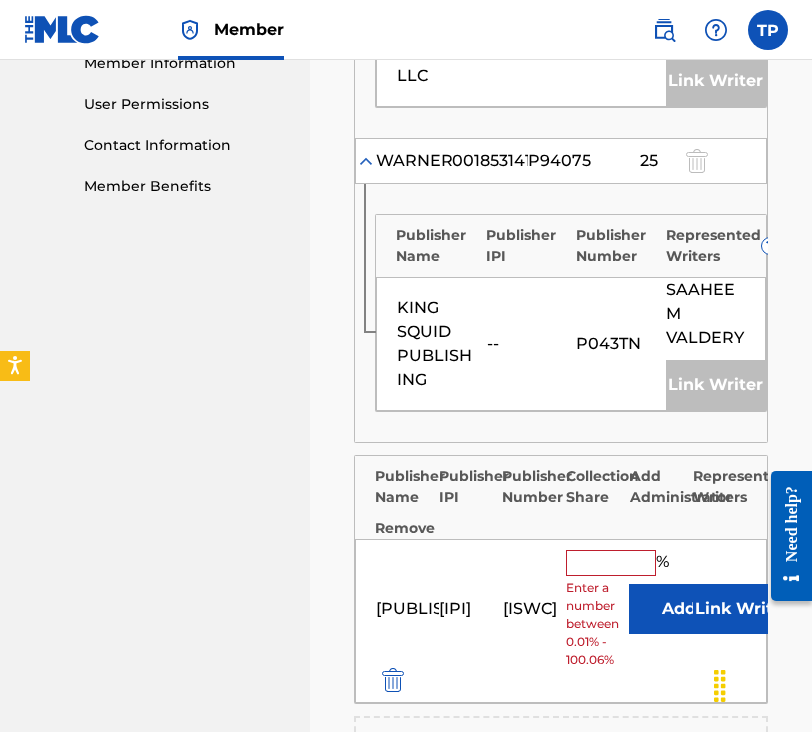 click at bounding box center [611, 563] 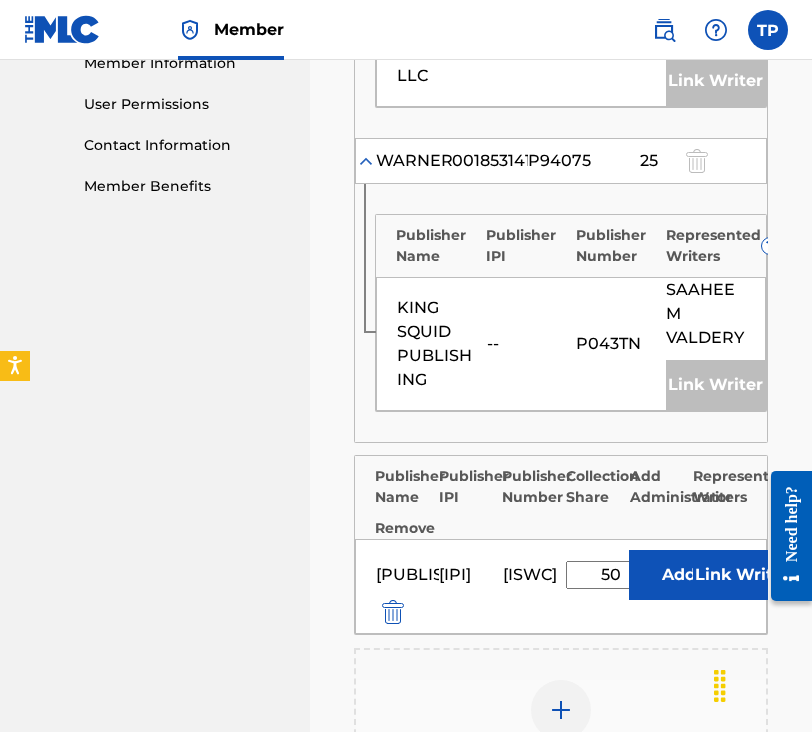 type on "50" 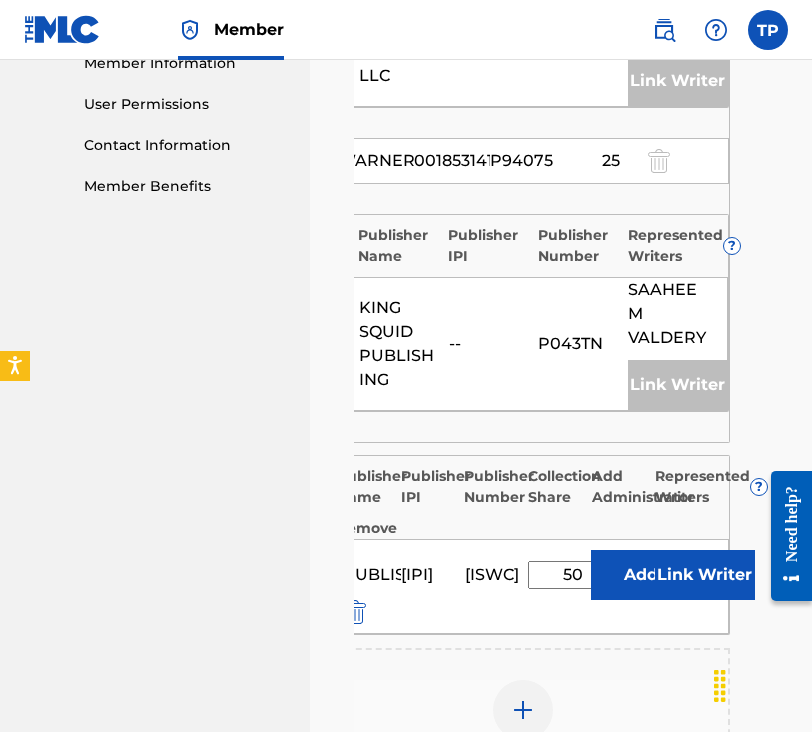 scroll, scrollTop: 0, scrollLeft: 37, axis: horizontal 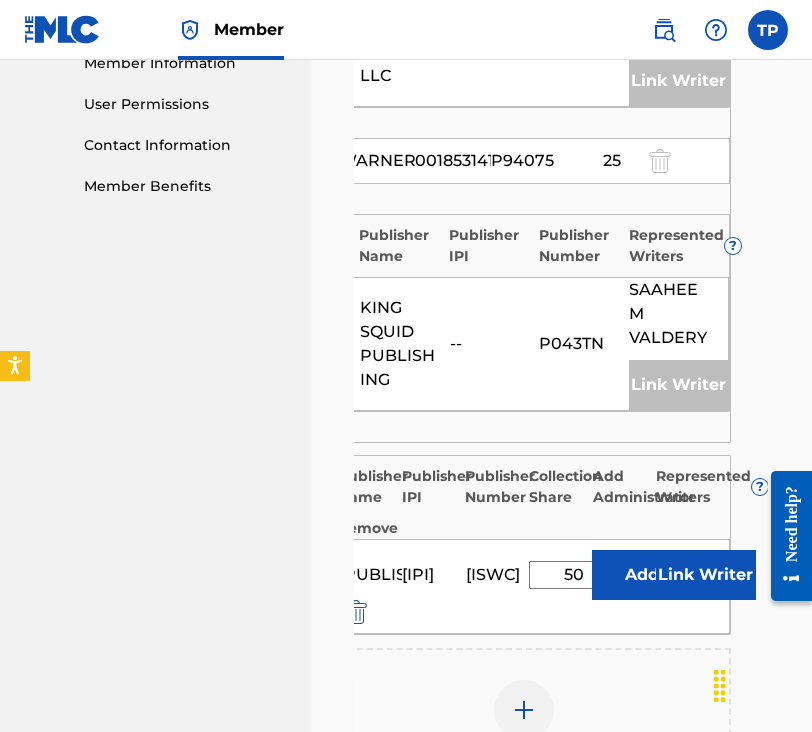 click on "Add" at bounding box center (642, 575) 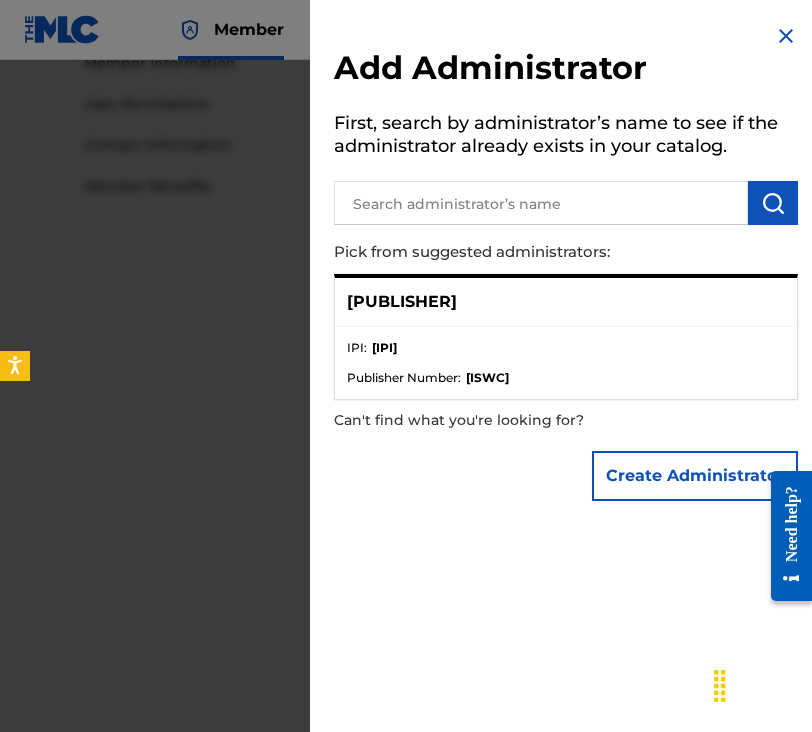 click at bounding box center (786, 36) 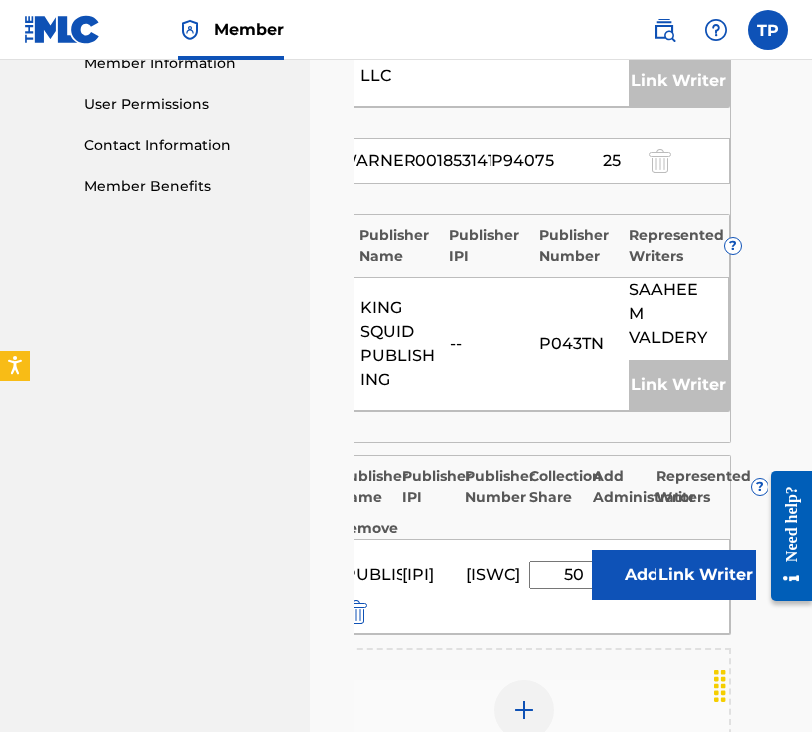 click on "Link Writer" at bounding box center [706, 575] 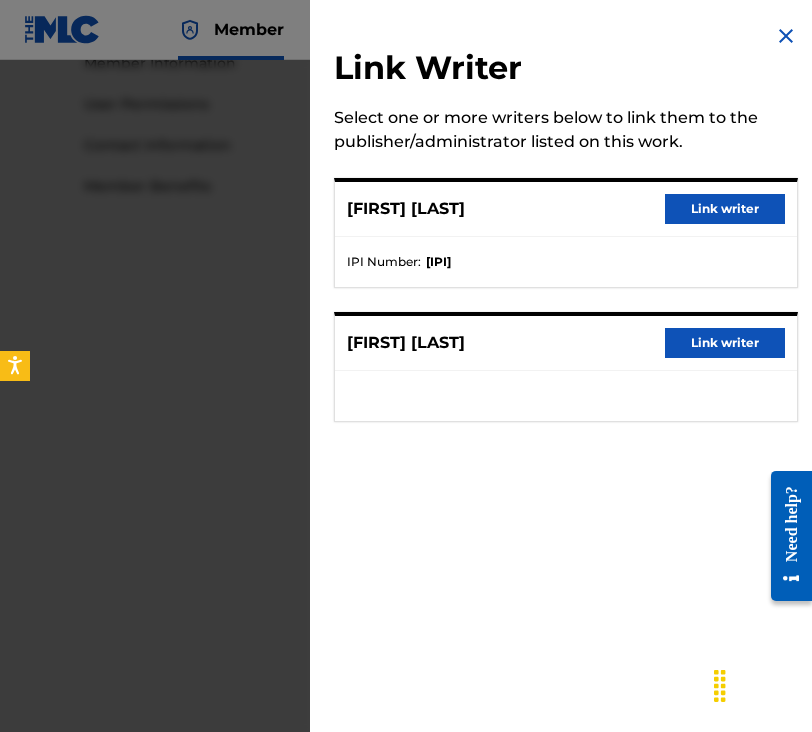 click on "Link Writer Select one or more writers below to link them to the publisher/administrator listed on this work. [FIRST] [LAST] Link writer IPI Number : [IPI] [FIRST] [LAST] Link writer" at bounding box center (566, 235) 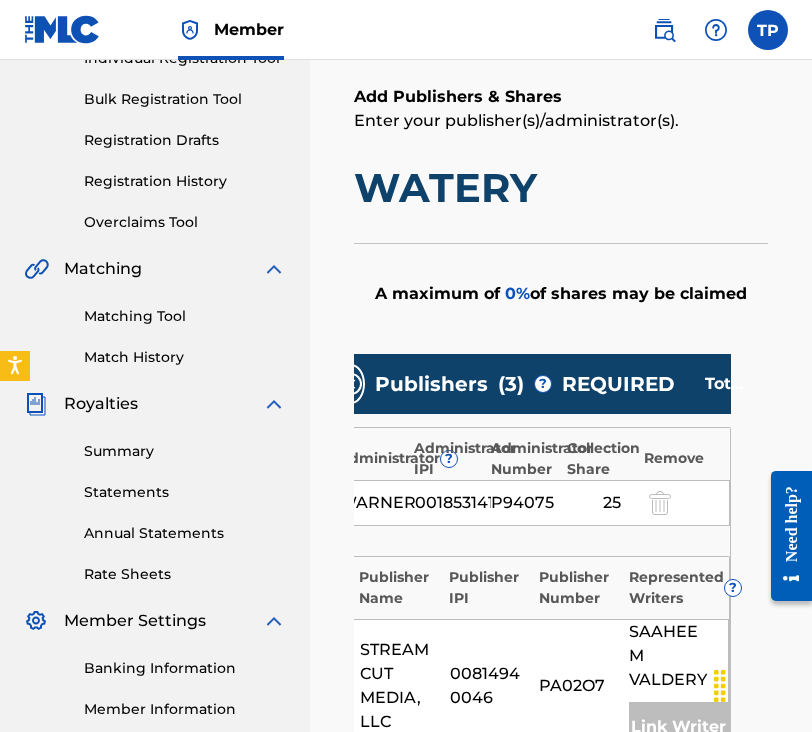 scroll, scrollTop: 275, scrollLeft: 0, axis: vertical 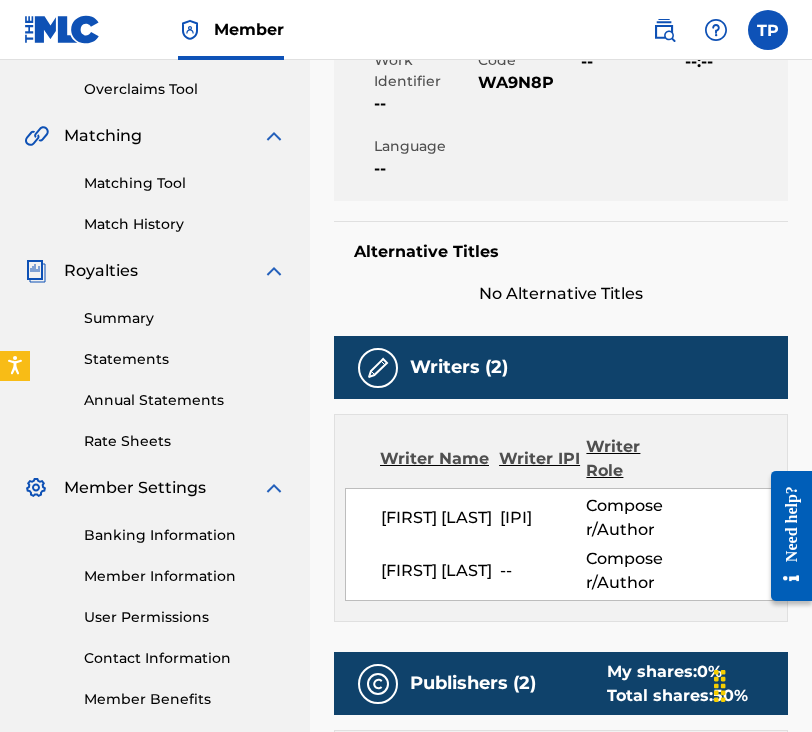 click on "Writers   (2)" at bounding box center [561, 367] 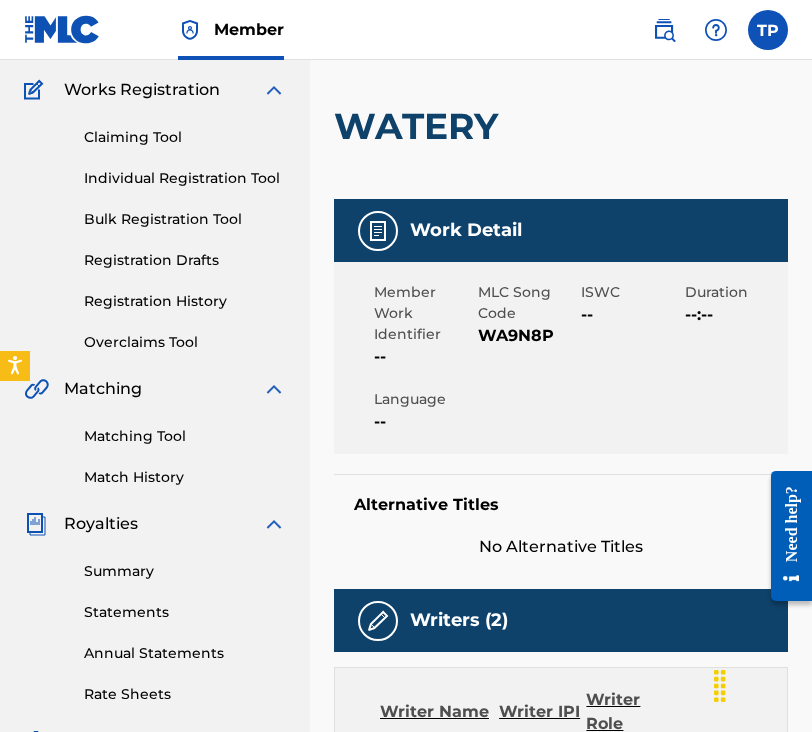 scroll, scrollTop: 168, scrollLeft: 0, axis: vertical 